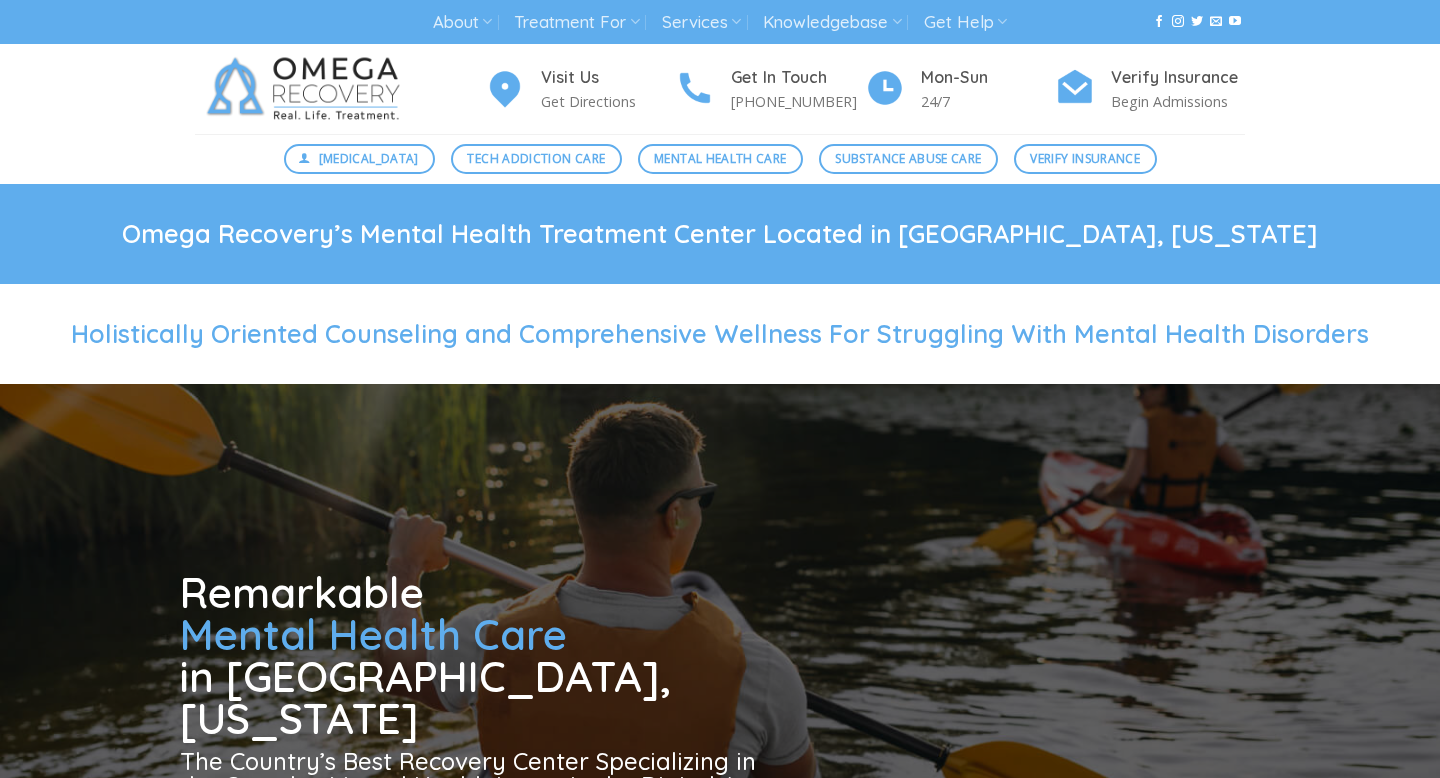 scroll, scrollTop: 0, scrollLeft: 0, axis: both 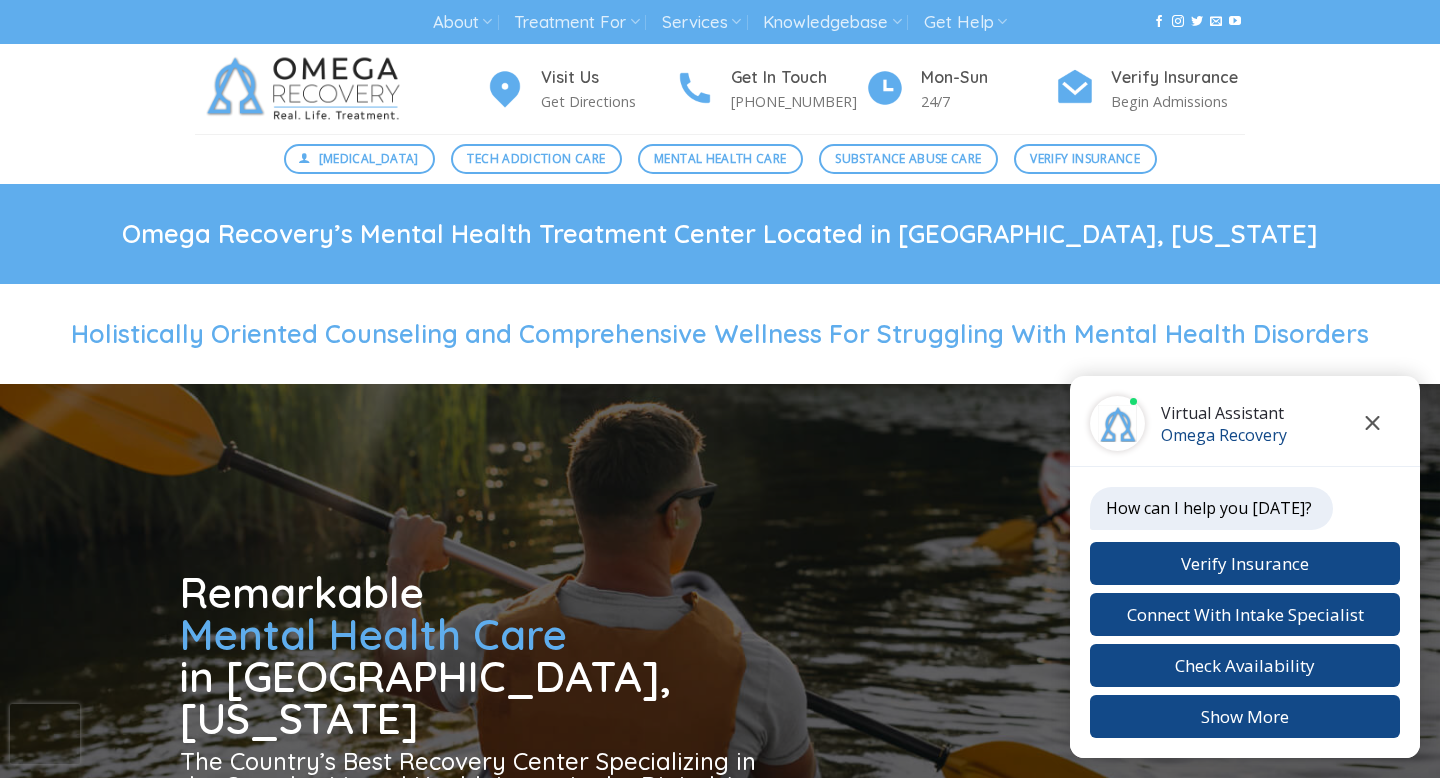 click 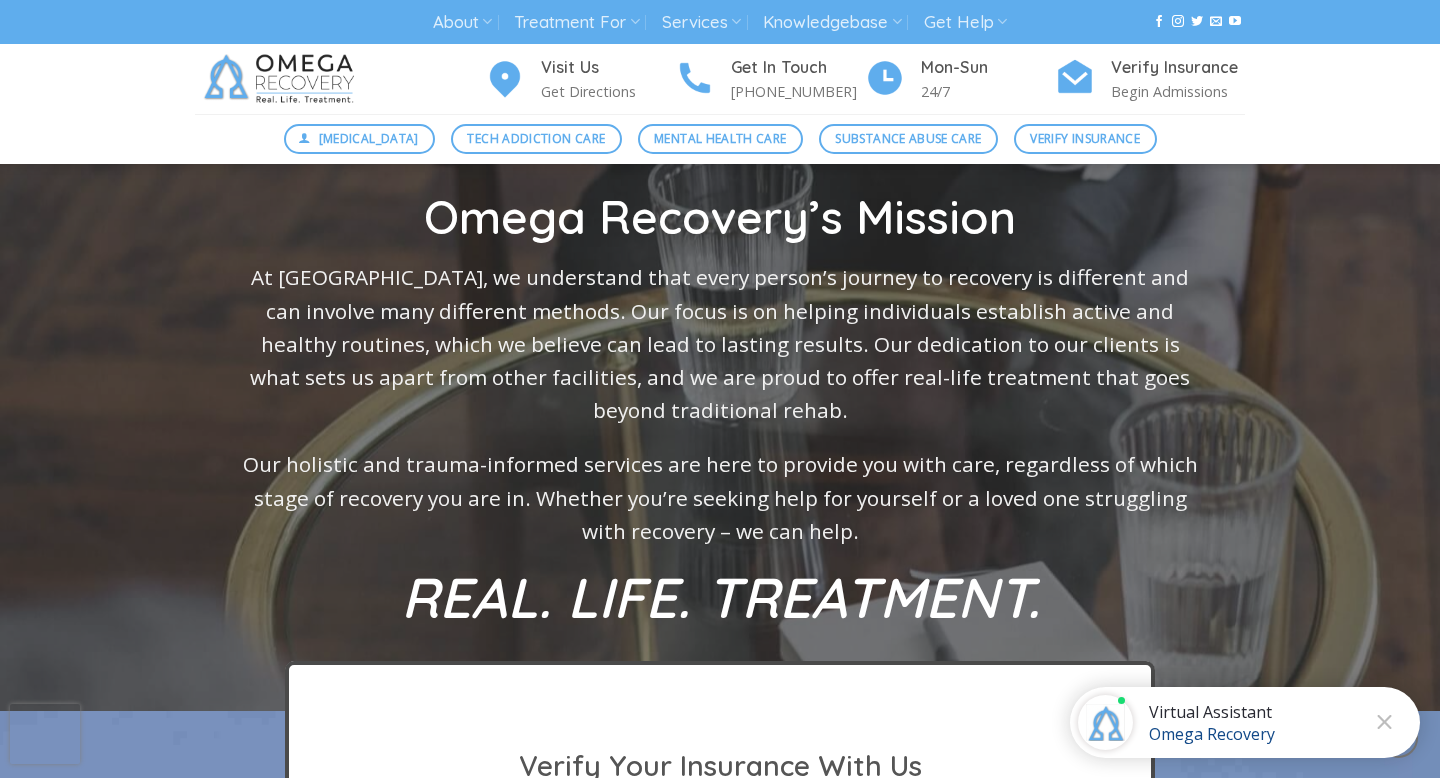 scroll, scrollTop: 4922, scrollLeft: 0, axis: vertical 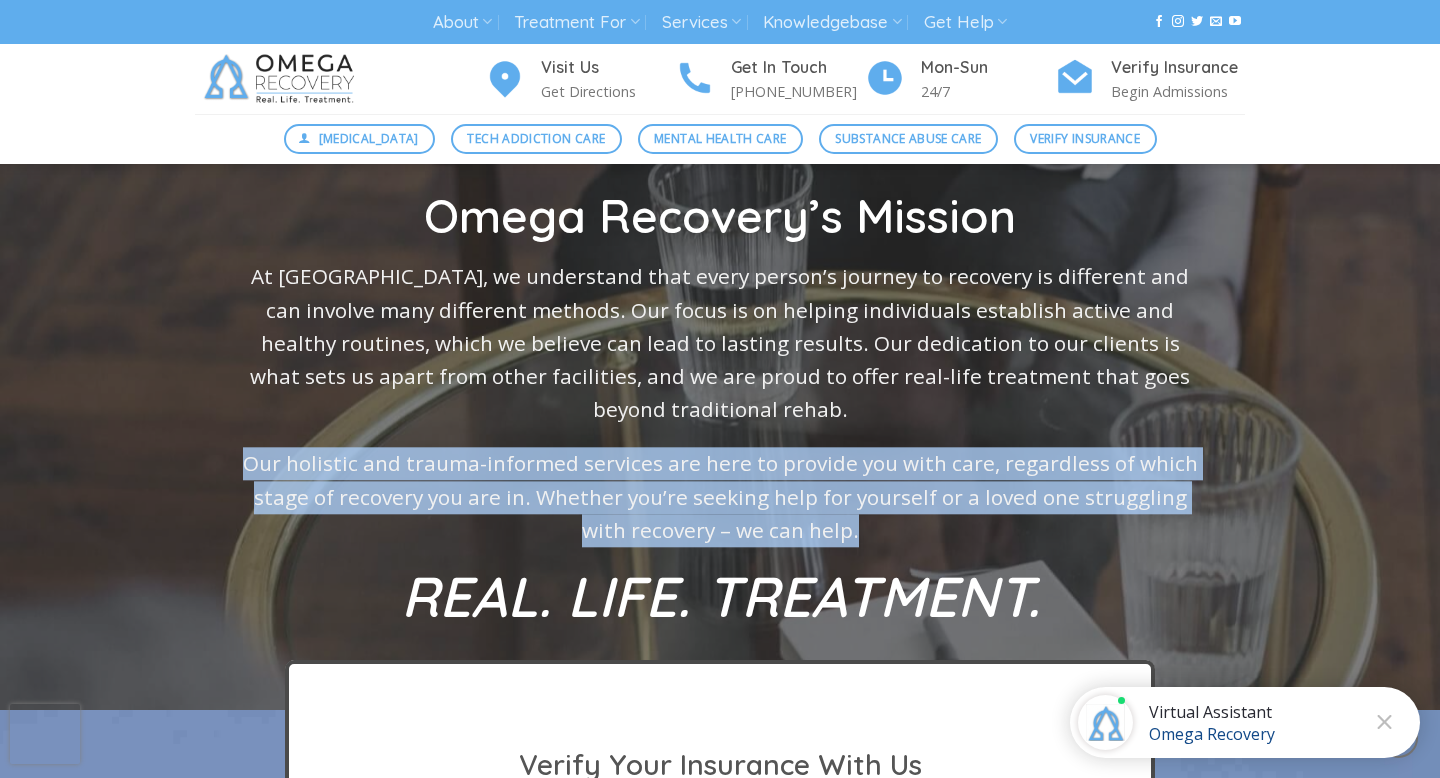 drag, startPoint x: 237, startPoint y: 512, endPoint x: 853, endPoint y: 573, distance: 619.01294 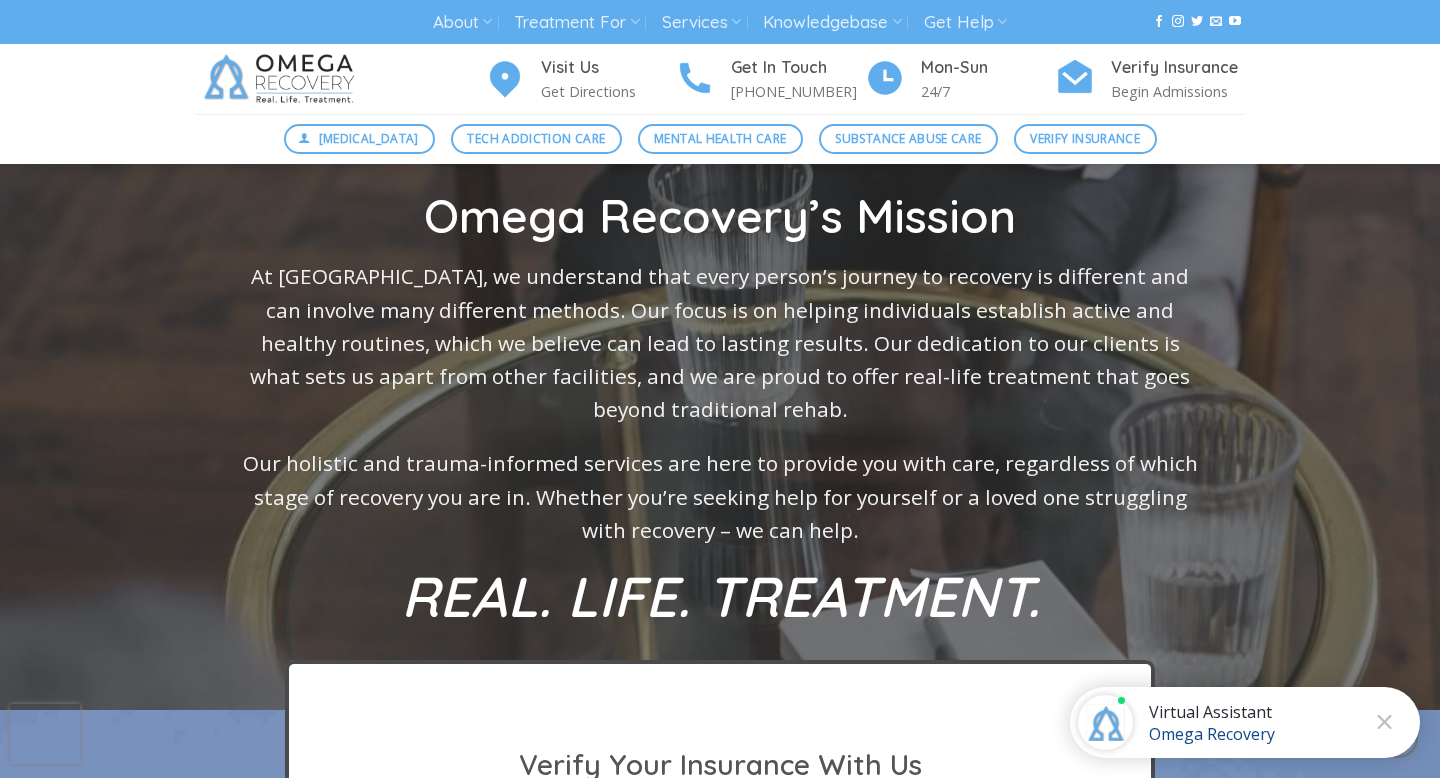click at bounding box center (720, 388) 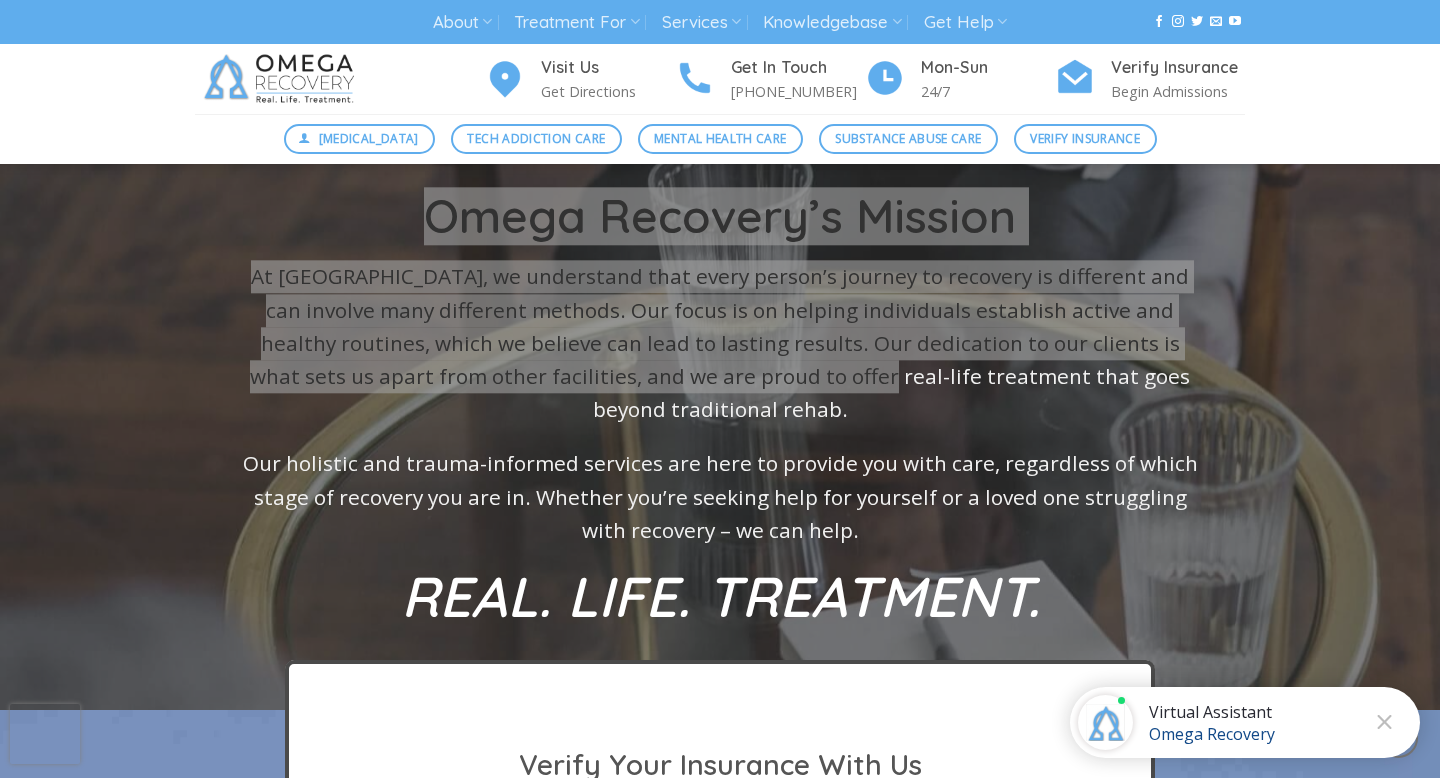 drag, startPoint x: 224, startPoint y: 352, endPoint x: 934, endPoint y: 420, distance: 713.2489 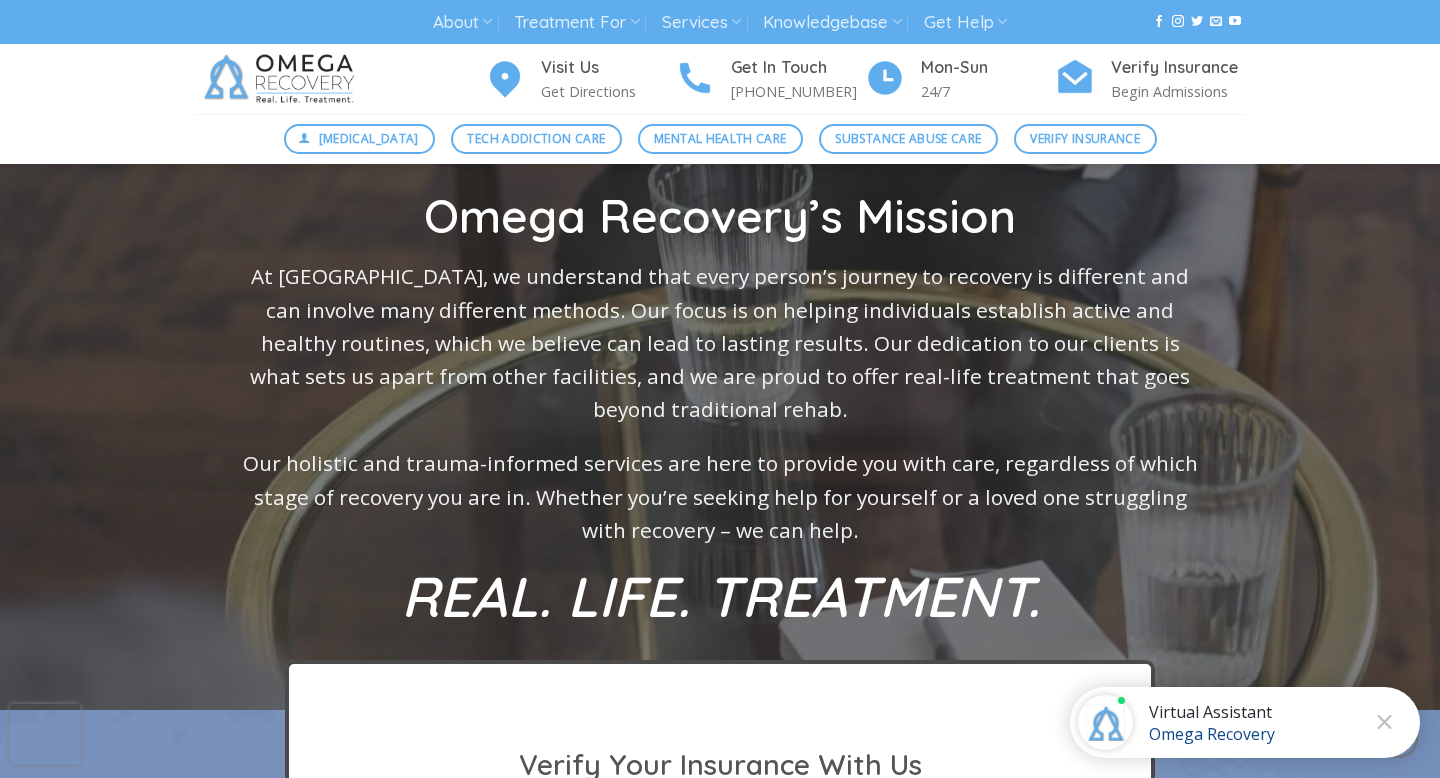 click at bounding box center [720, 388] 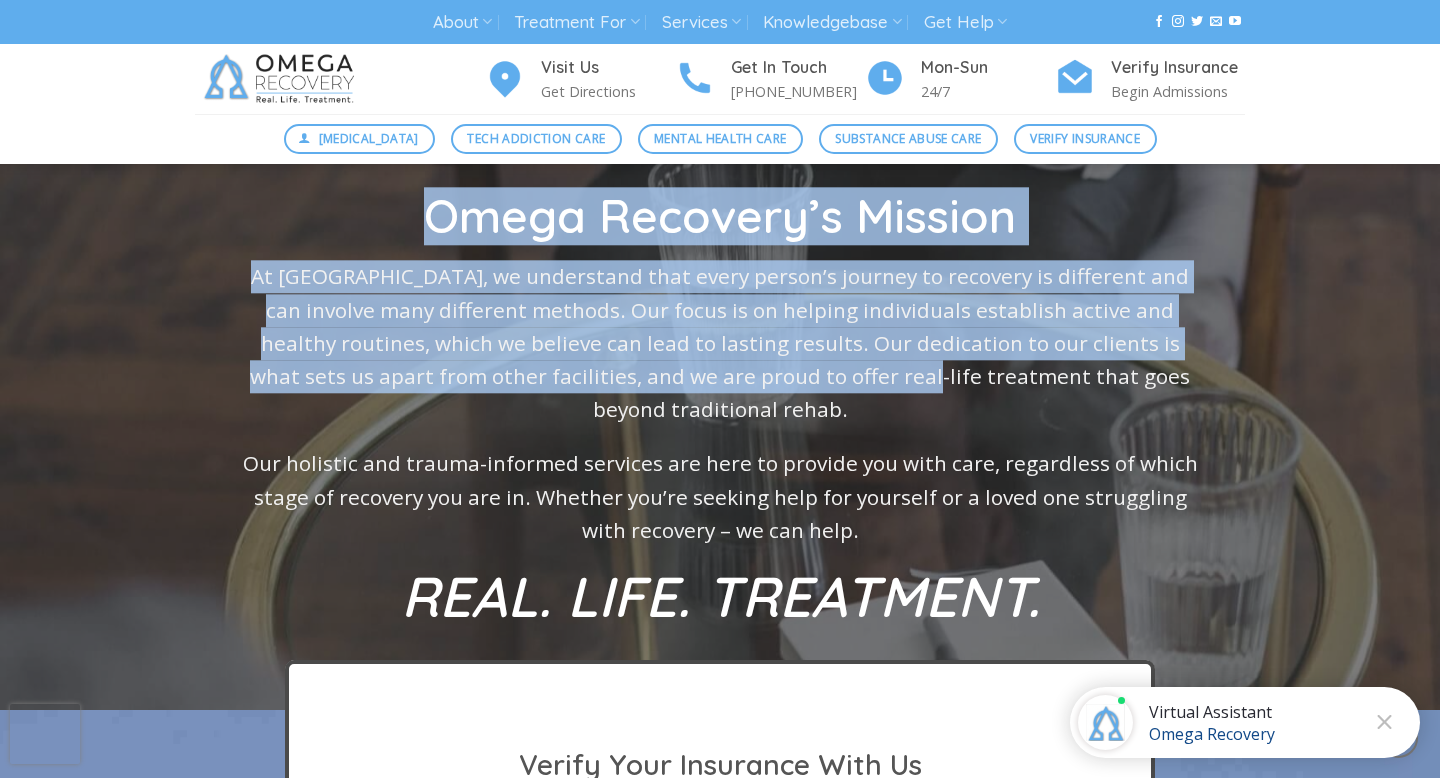 drag, startPoint x: 228, startPoint y: 341, endPoint x: 767, endPoint y: 456, distance: 551.1316 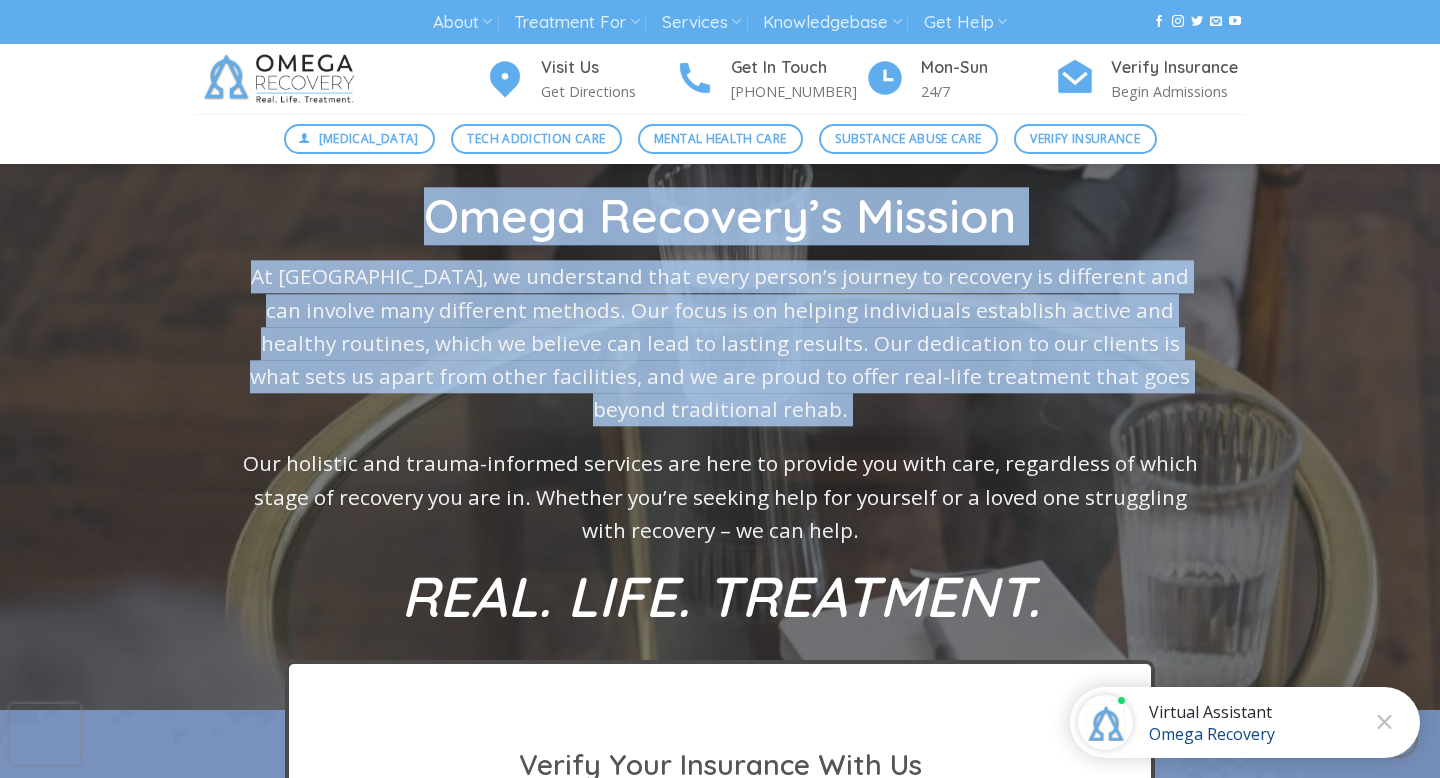 drag, startPoint x: 328, startPoint y: 247, endPoint x: 800, endPoint y: 477, distance: 525.0562 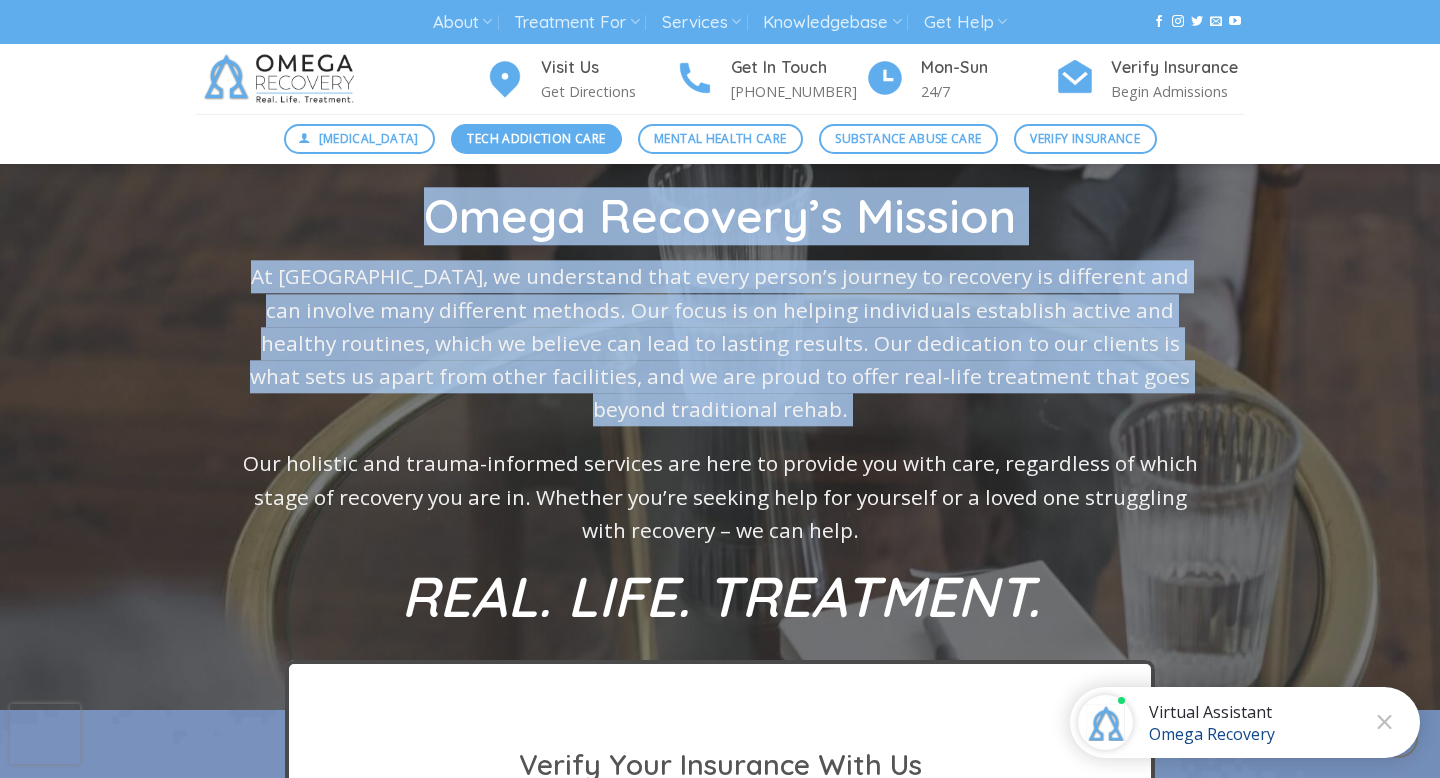 copy on "Omega Recovery’s Mission
At Omega, we understand that every person’s journey to recovery is different and can involve many different methods. Our focus is on helping individuals establish active and healthy routines, which we believe can lead to lasting results. Our dedication to our clients is what sets us apart from other facilities, and we are proud to offer real-life treatment that goes beyond traditional rehab." 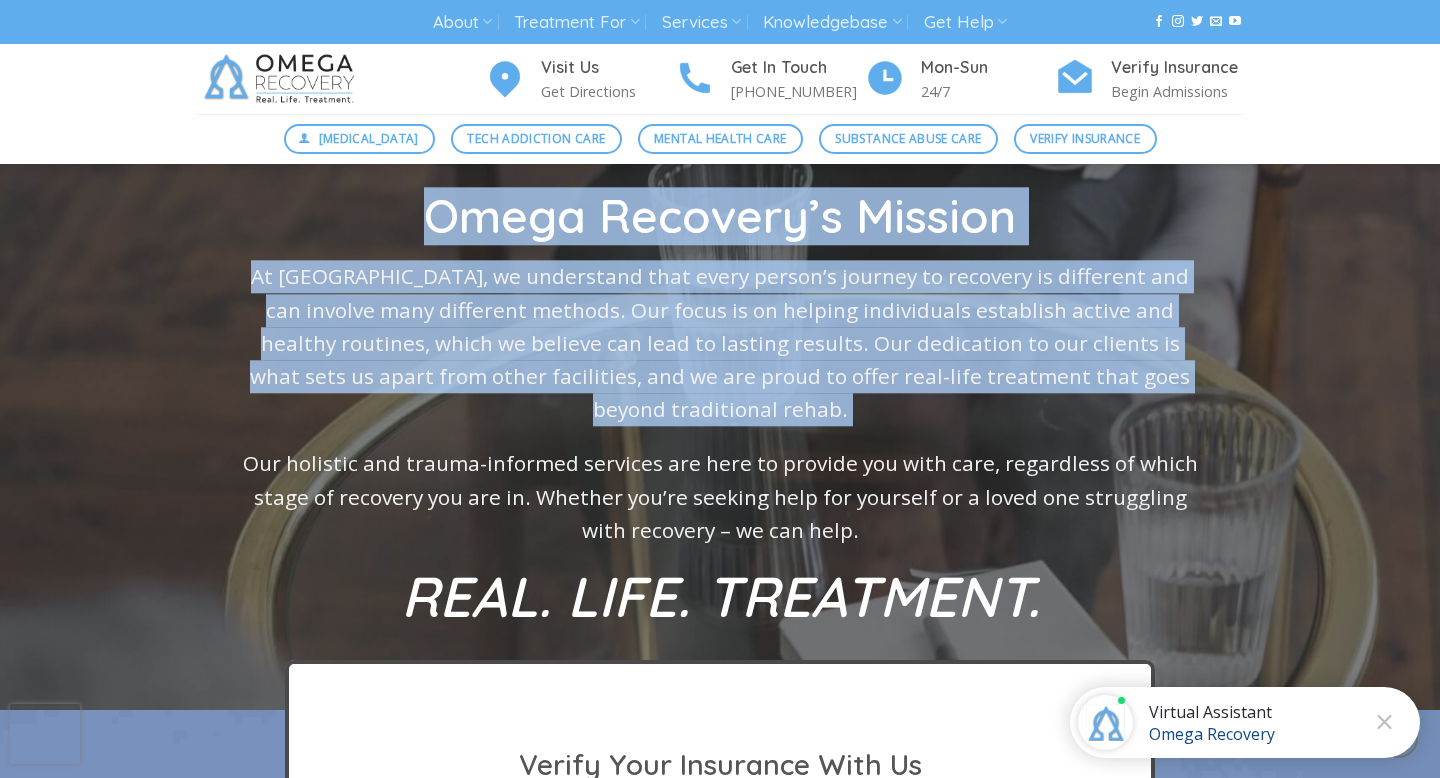 copy on "Omega Recovery’s Mission
At Omega, we understand that every person’s journey to recovery is different and can involve many different methods. Our focus is on helping individuals establish active and healthy routines, which we believe can lead to lasting results. Our dedication to our clients is what sets us apart from other facilities, and we are proud to offer real-life treatment that goes beyond traditional rehab." 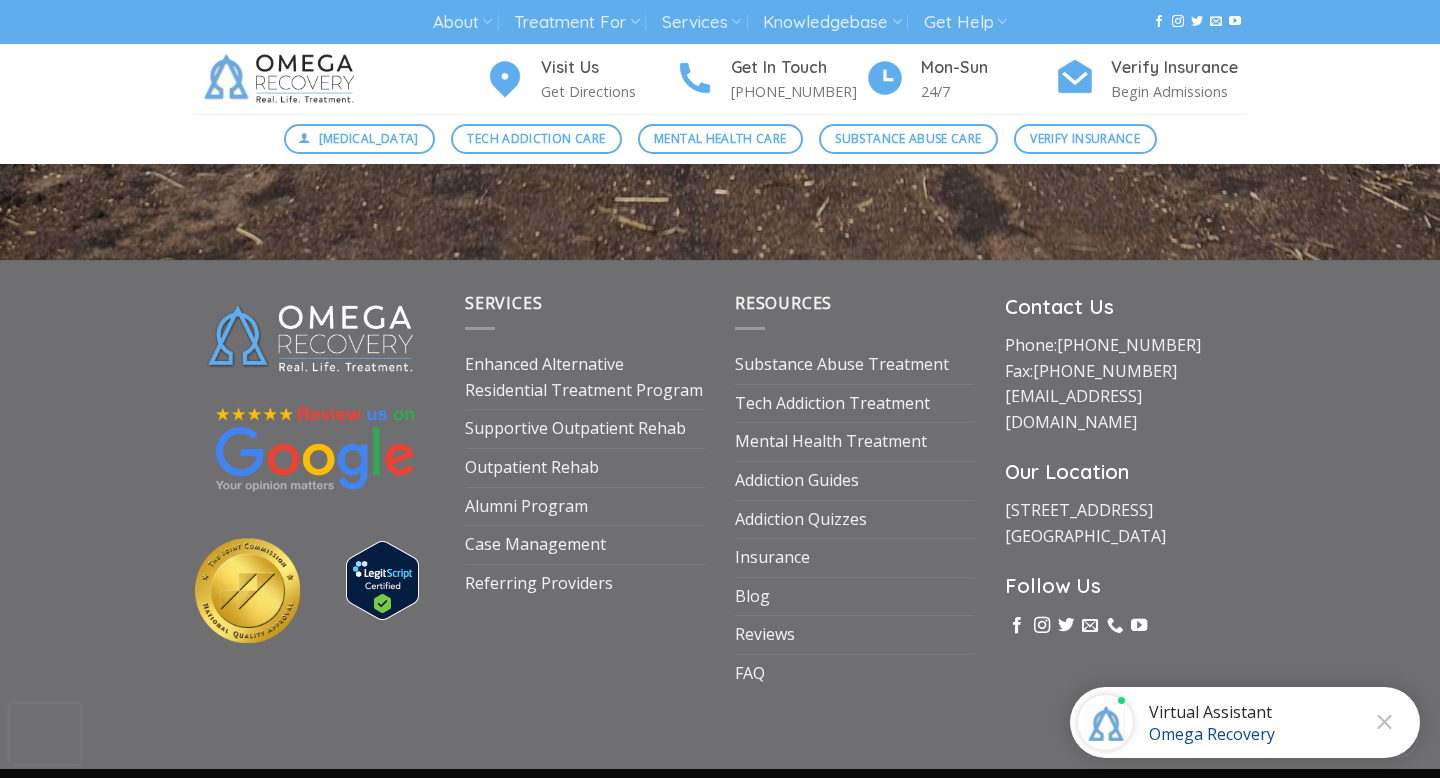 scroll, scrollTop: 7678, scrollLeft: 0, axis: vertical 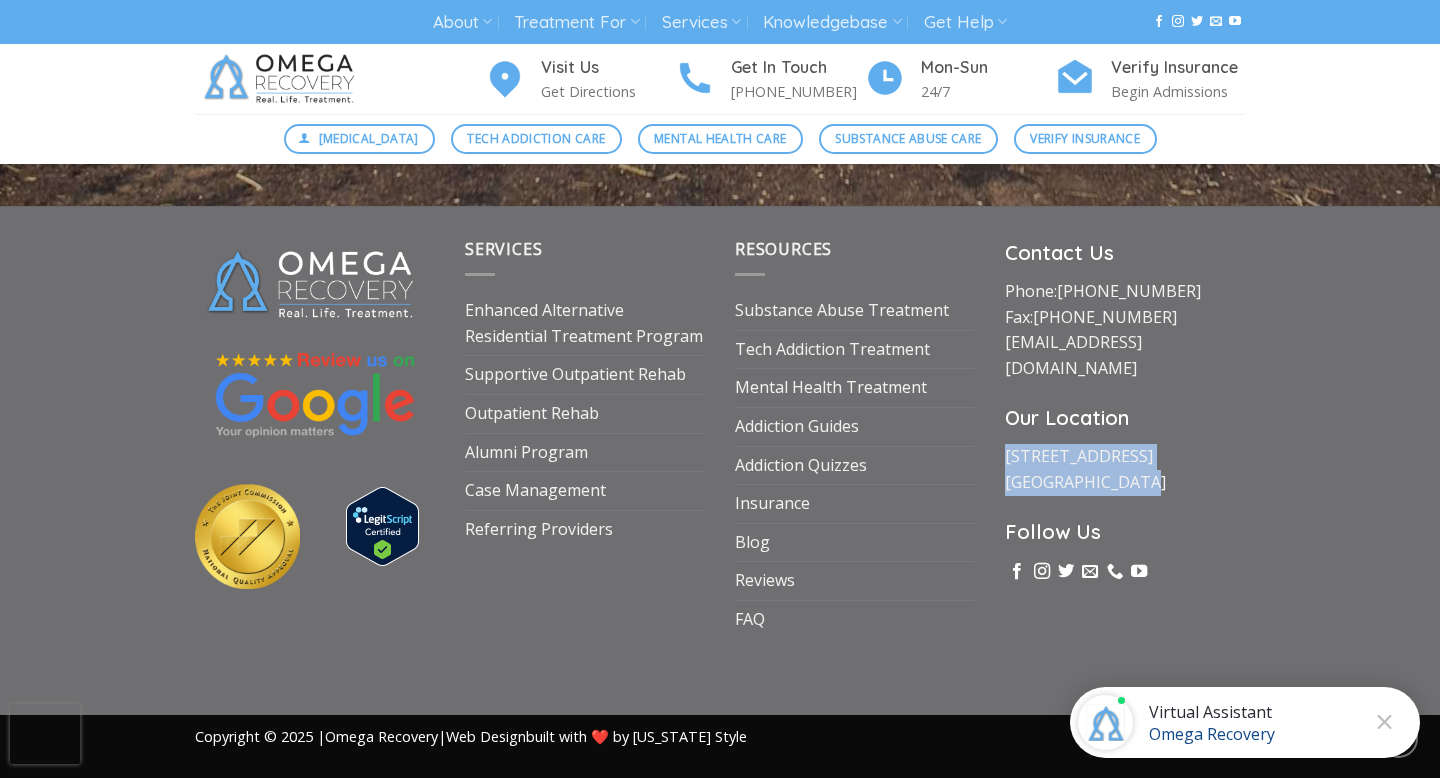 drag, startPoint x: 997, startPoint y: 432, endPoint x: 1139, endPoint y: 461, distance: 144.93102 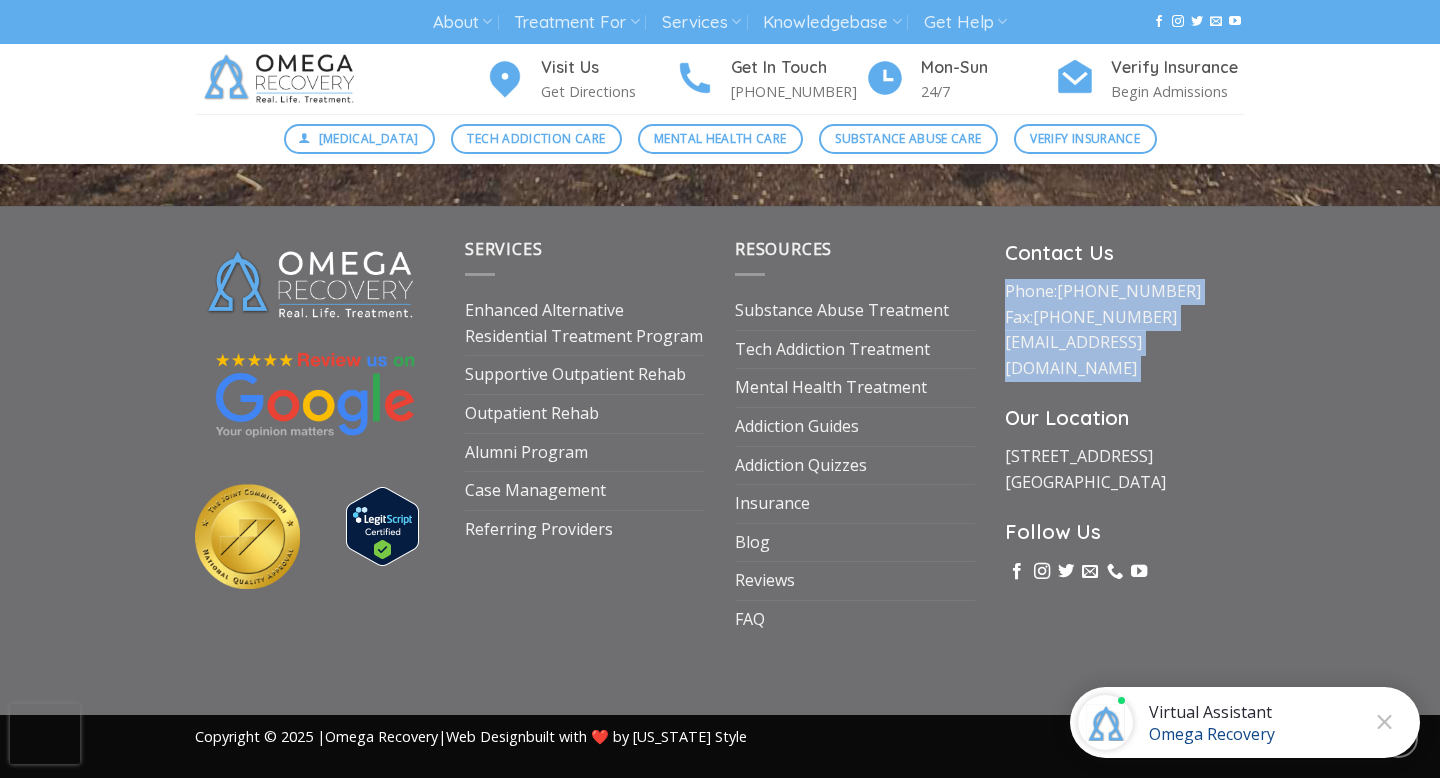 drag, startPoint x: 995, startPoint y: 288, endPoint x: 1223, endPoint y: 363, distance: 240.01875 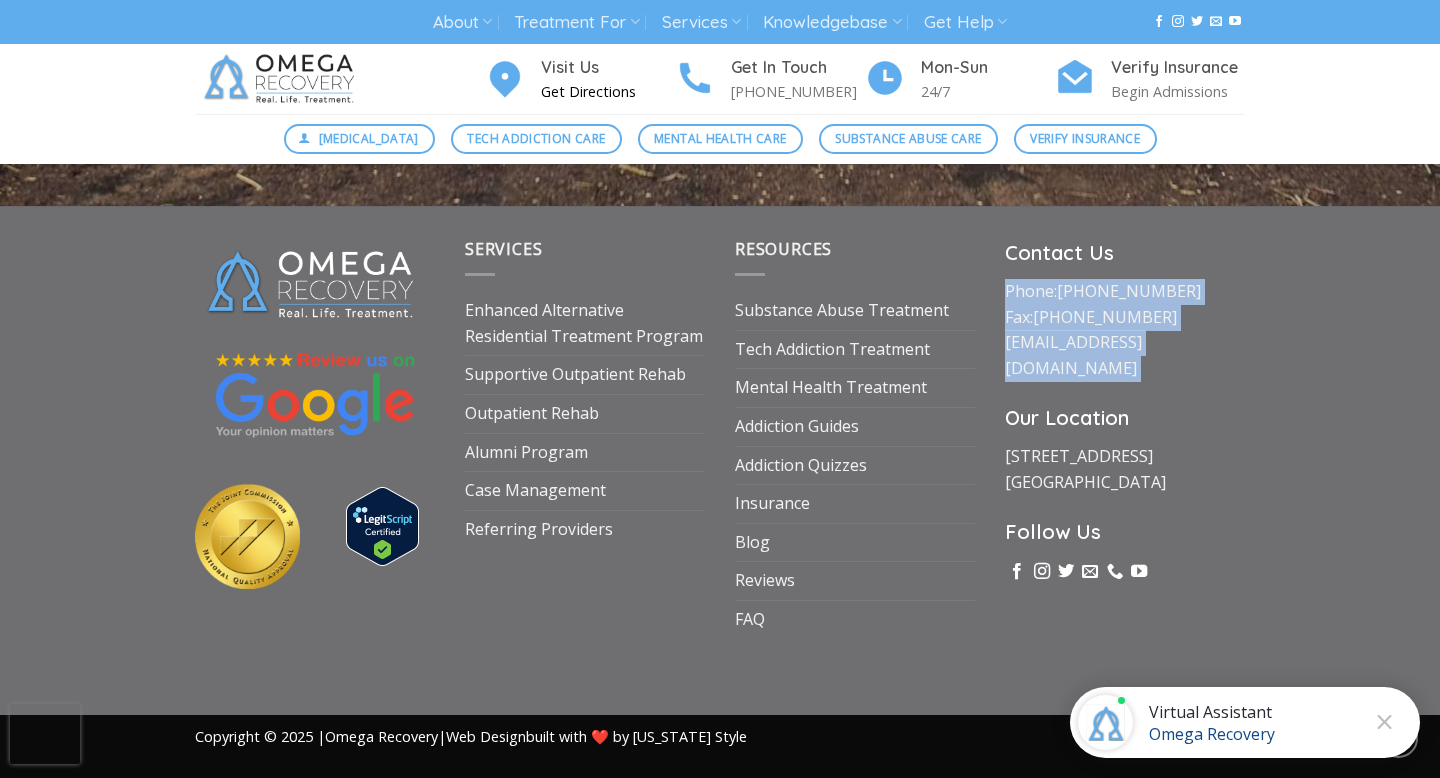 click on "Visit Us" at bounding box center [608, 68] 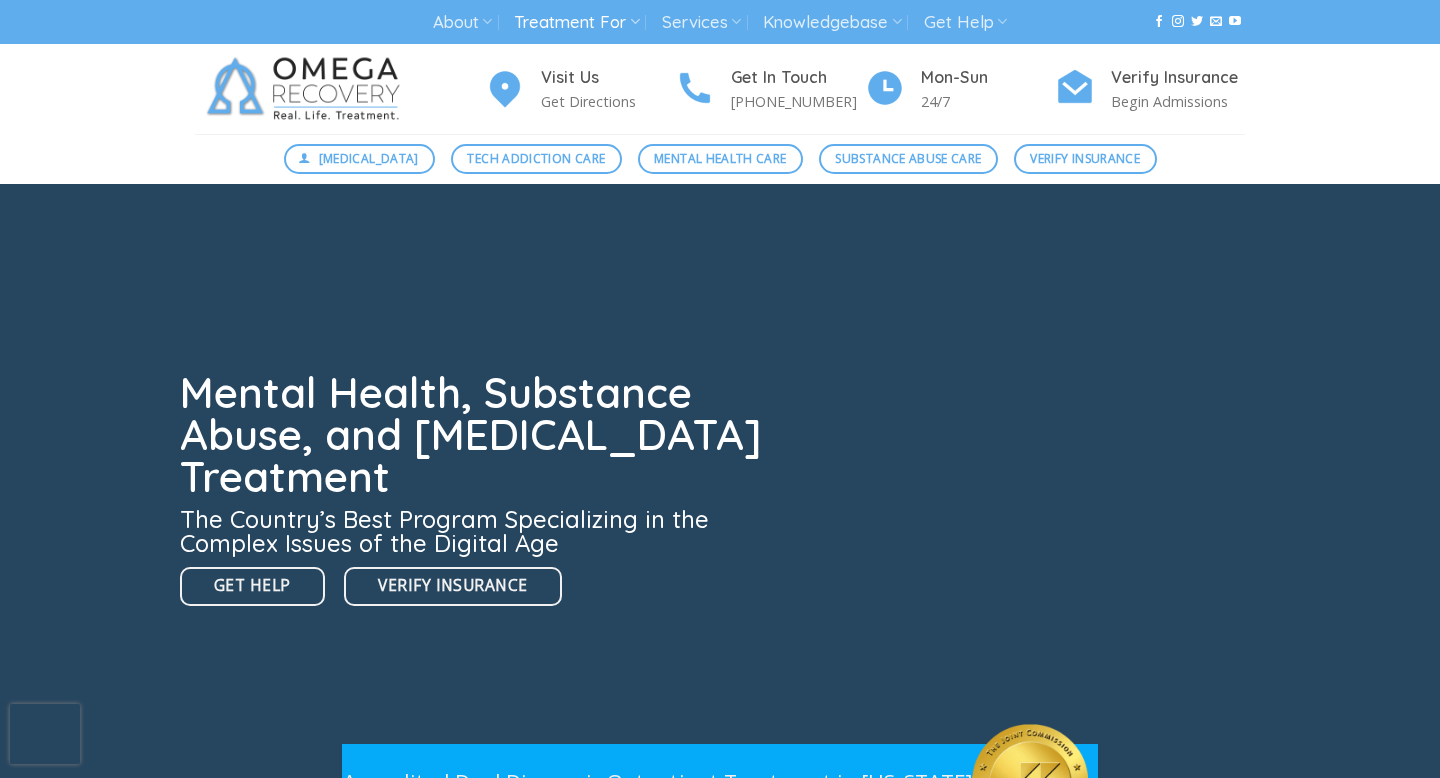 scroll, scrollTop: 0, scrollLeft: 0, axis: both 